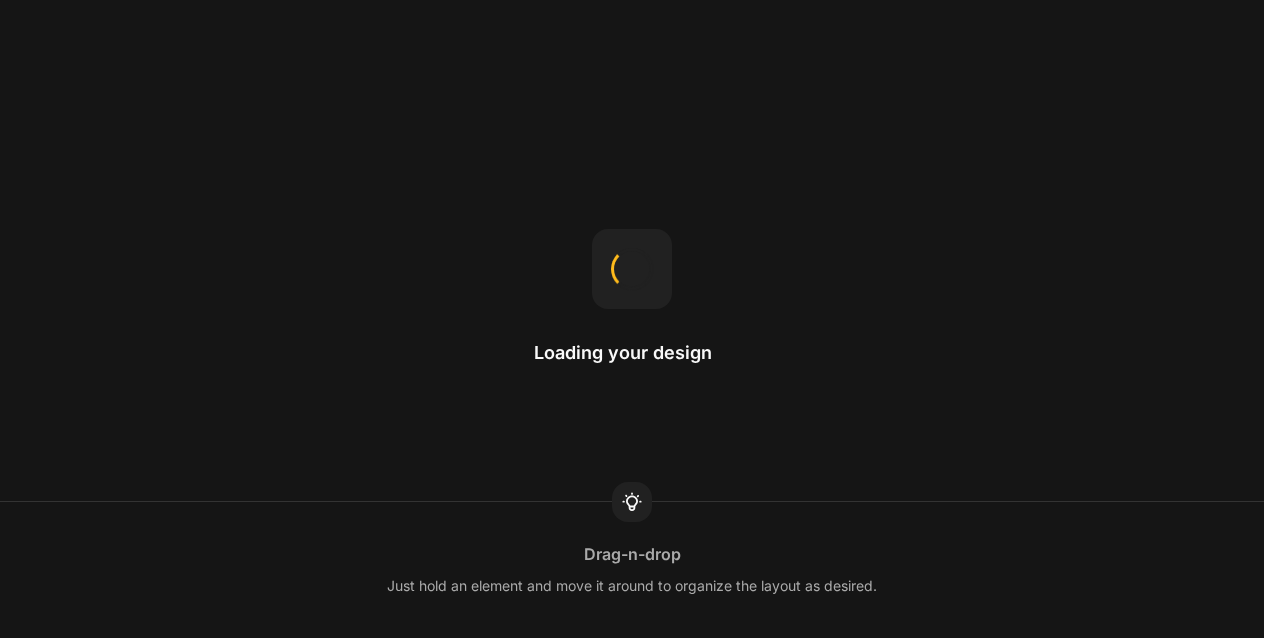 scroll, scrollTop: 0, scrollLeft: 0, axis: both 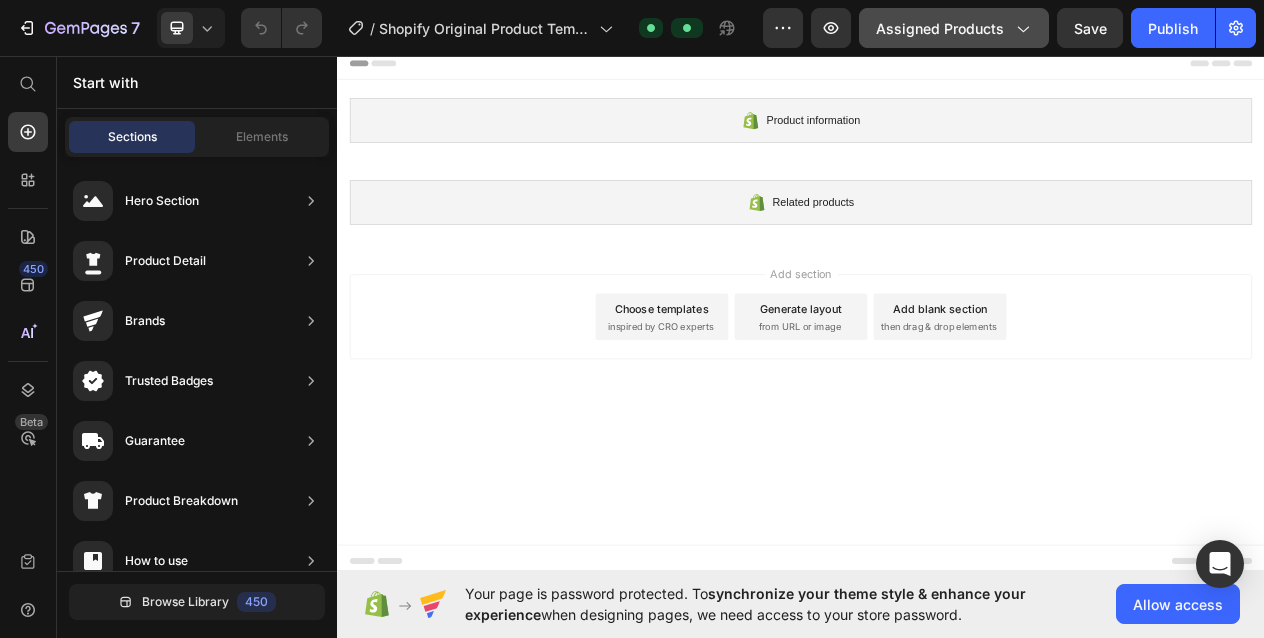 click on "Assigned Products" 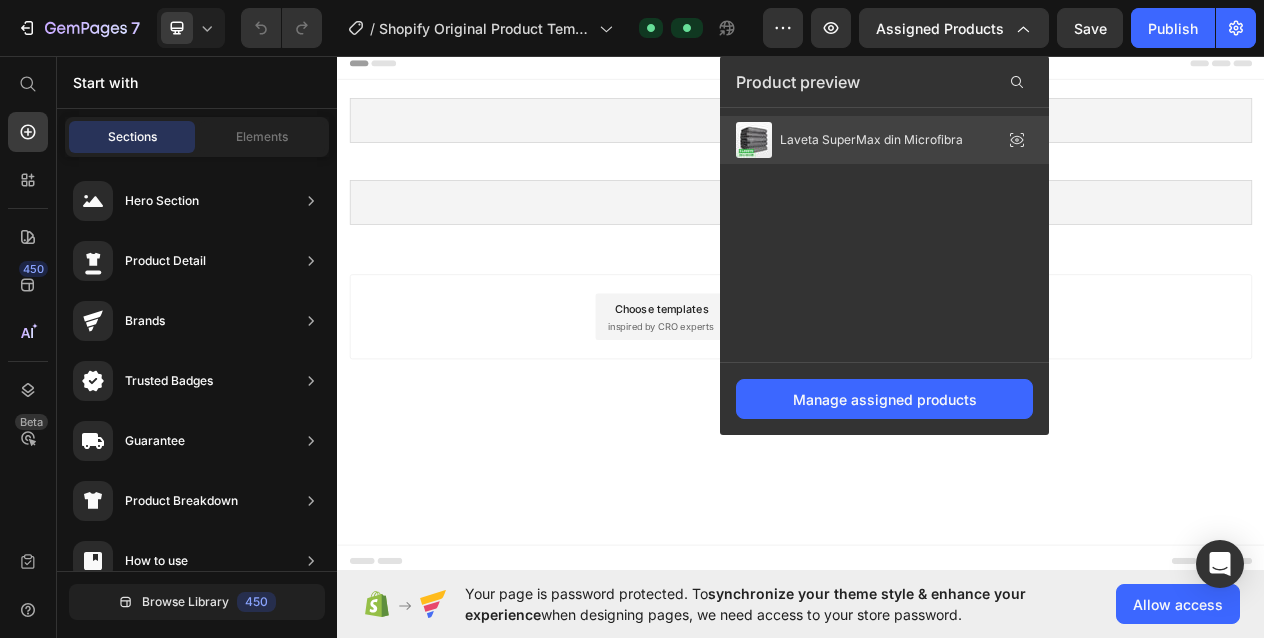 click on "Laveta SuperMax din Microfibra" at bounding box center [871, 140] 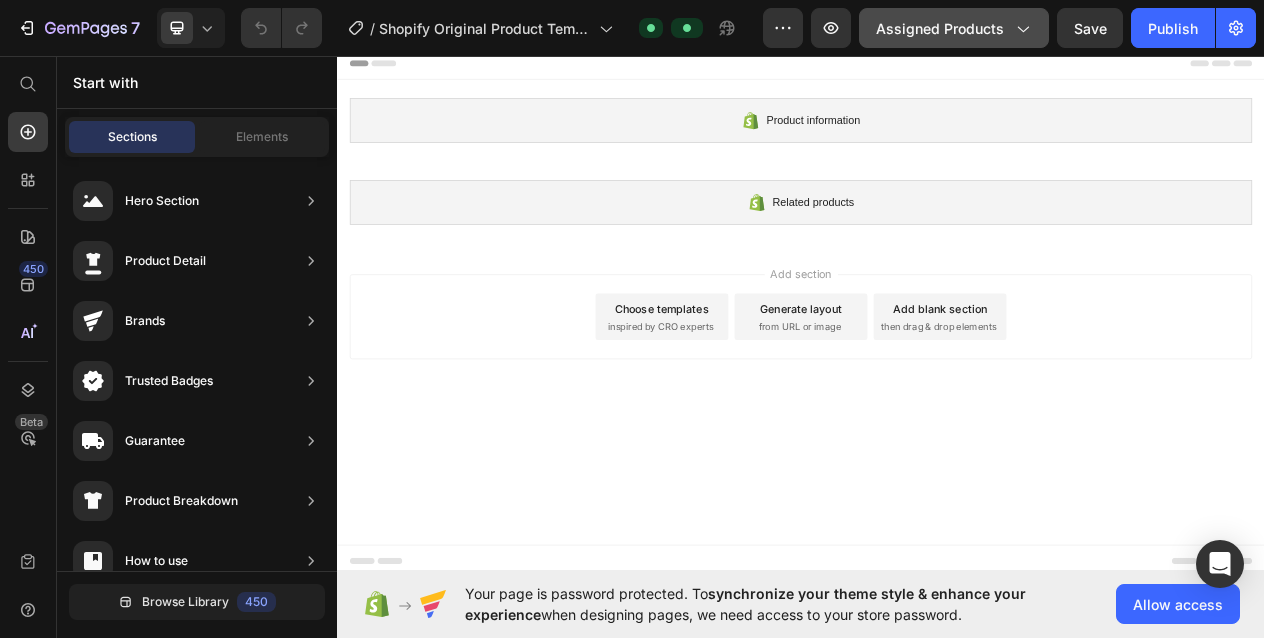 click on "Assigned Products" at bounding box center [954, 28] 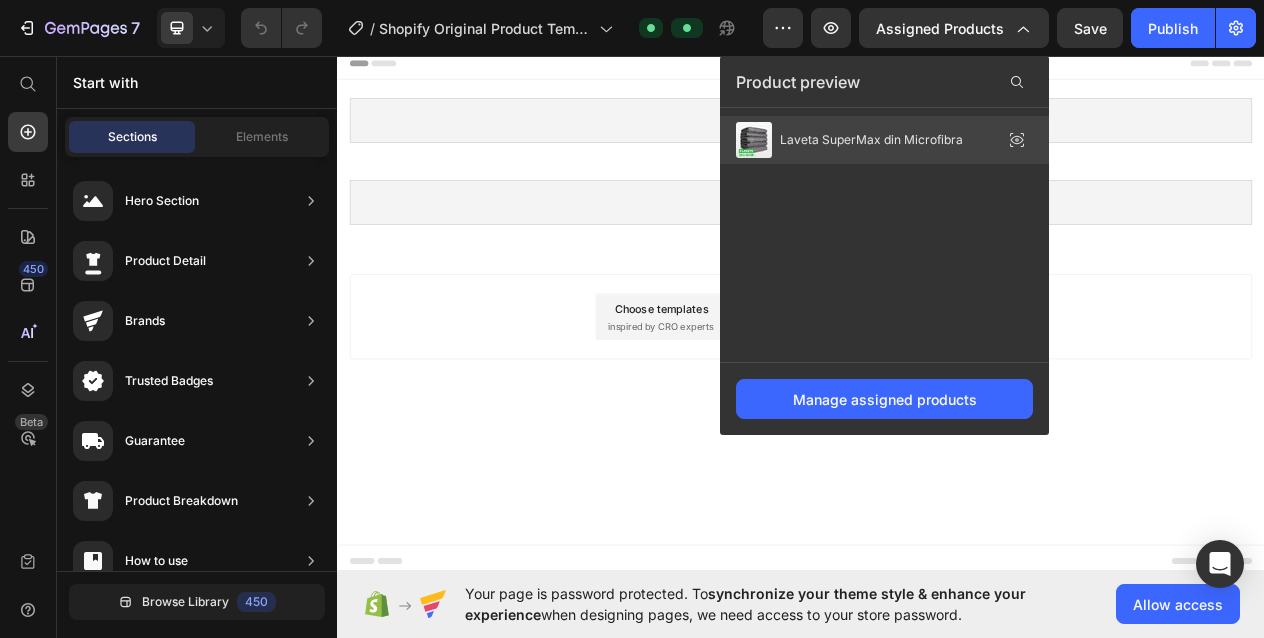 click on "Laveta SuperMax din Microfibra" at bounding box center [871, 140] 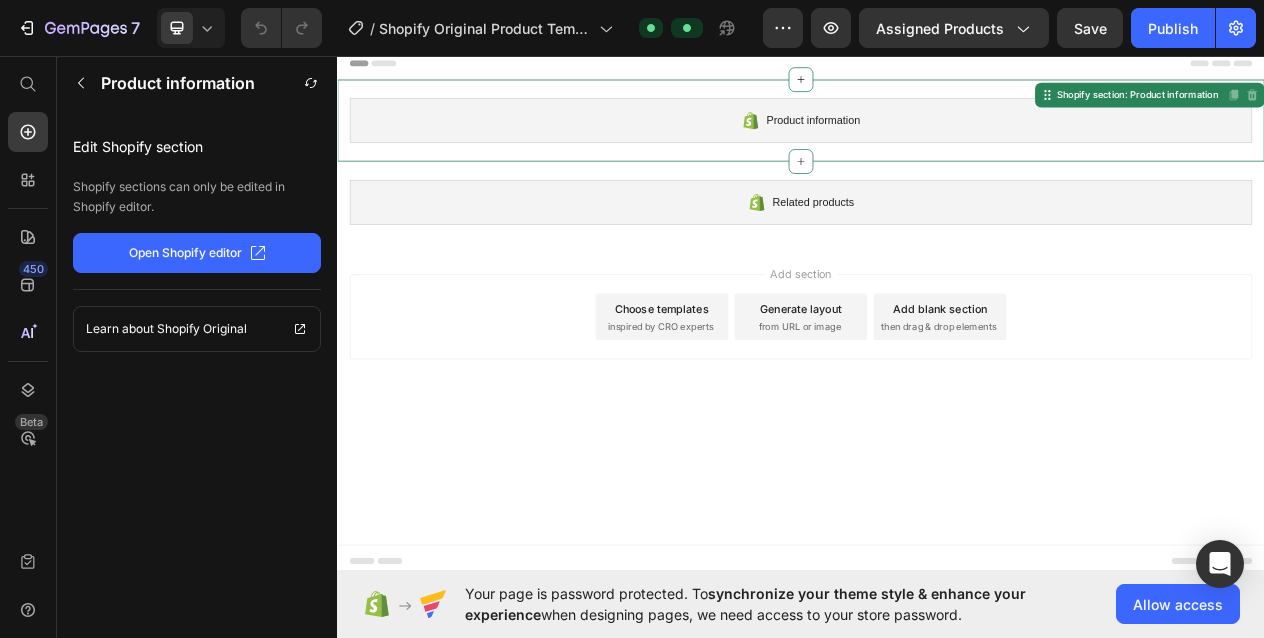 click on "Product information" at bounding box center (937, 142) 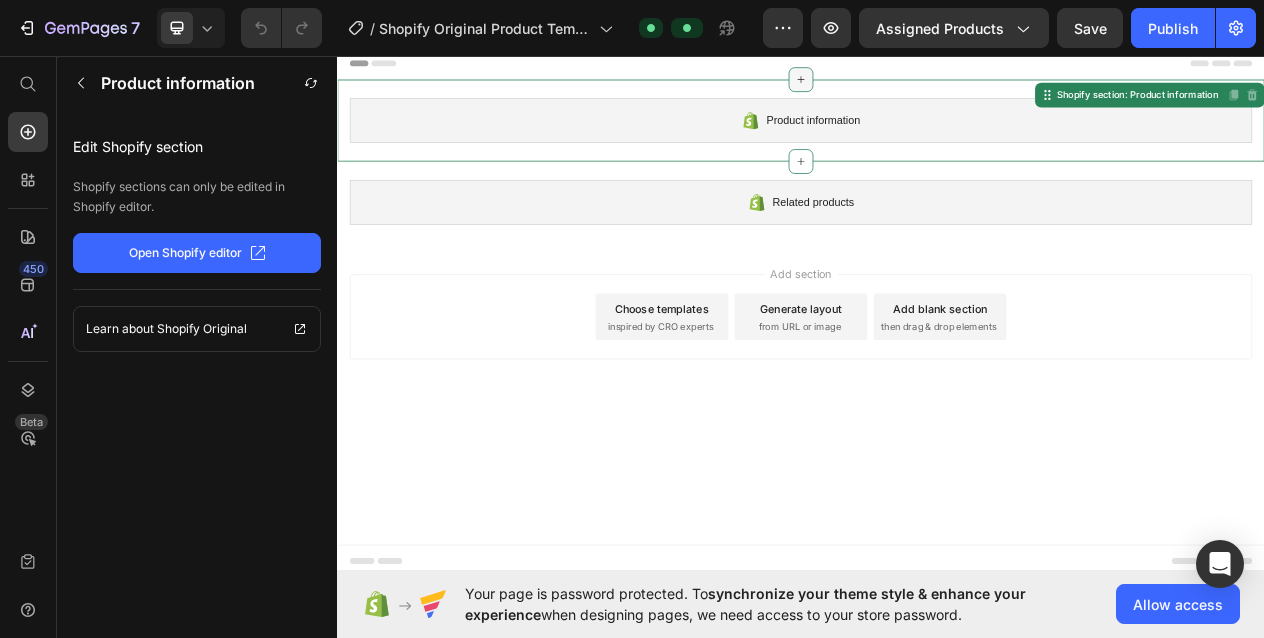 click 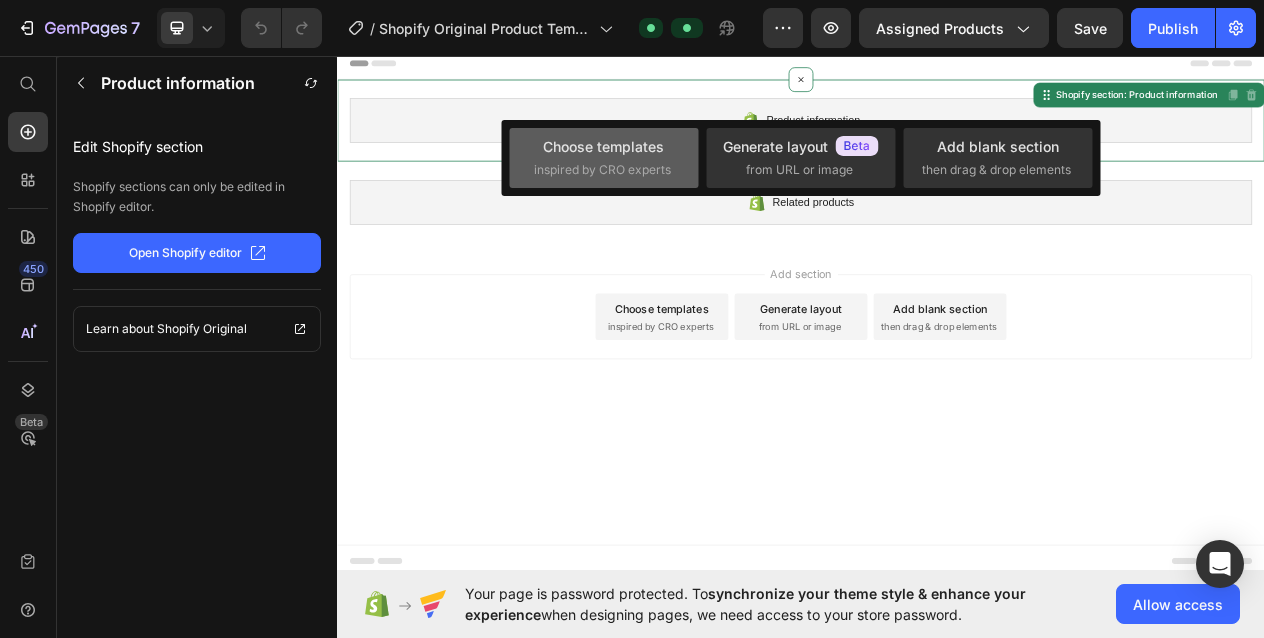 click on "inspired by CRO experts" at bounding box center [602, 170] 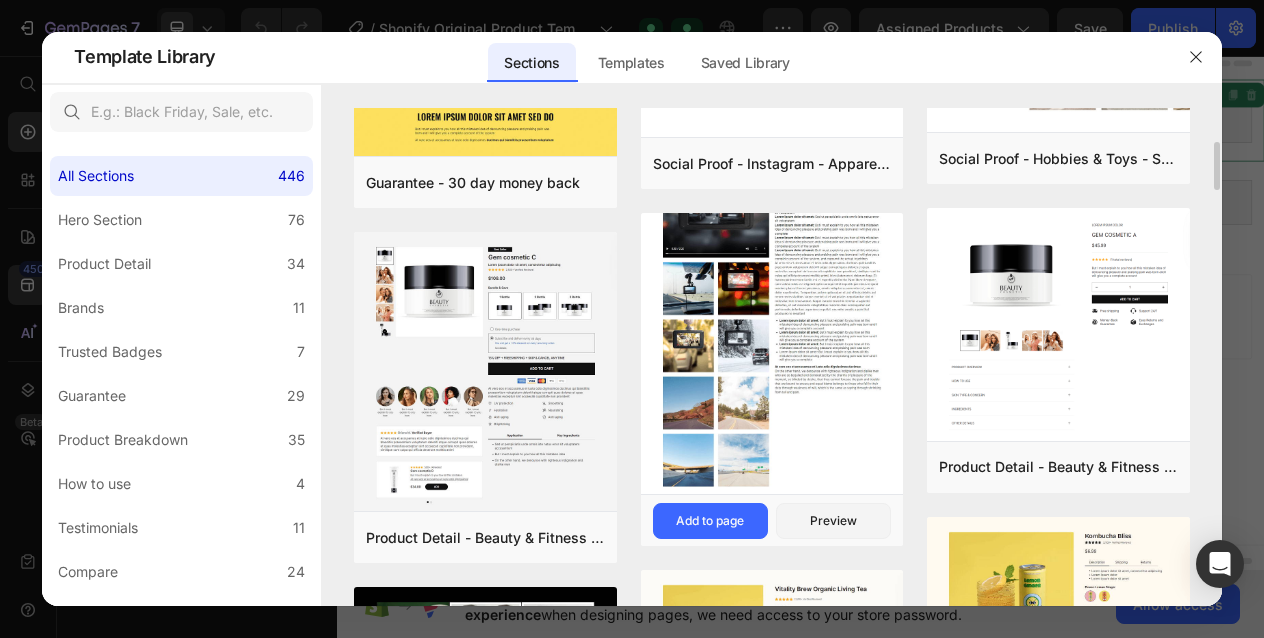 scroll, scrollTop: 293, scrollLeft: 0, axis: vertical 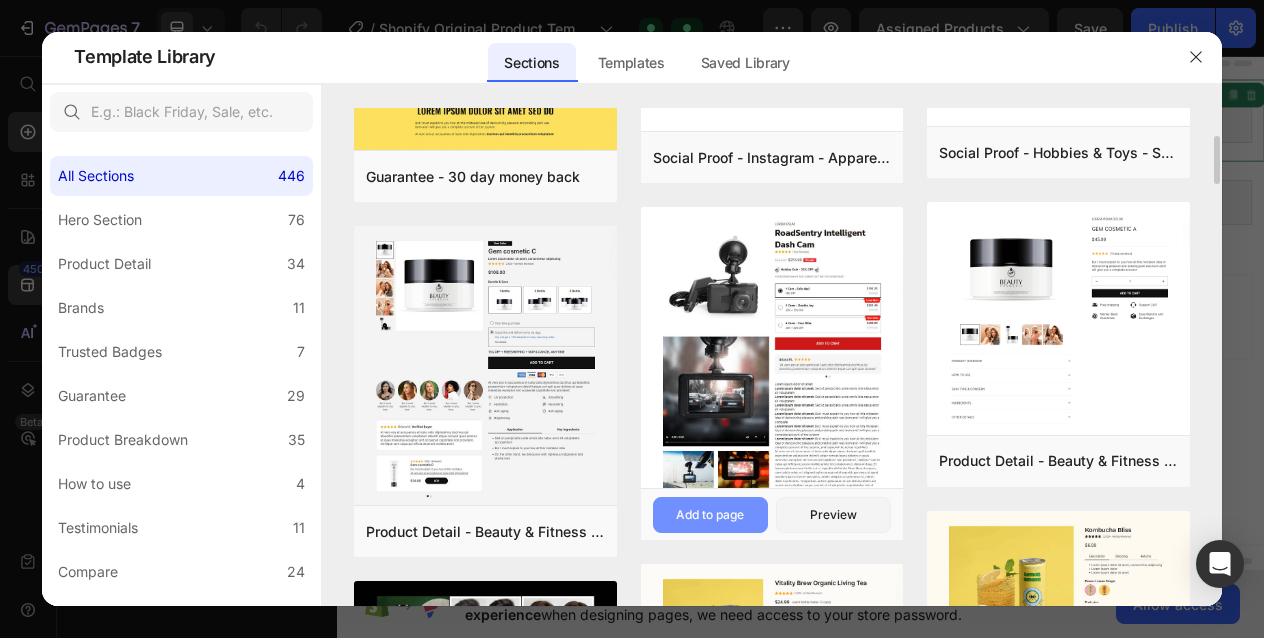 click on "Add to page" at bounding box center (710, 515) 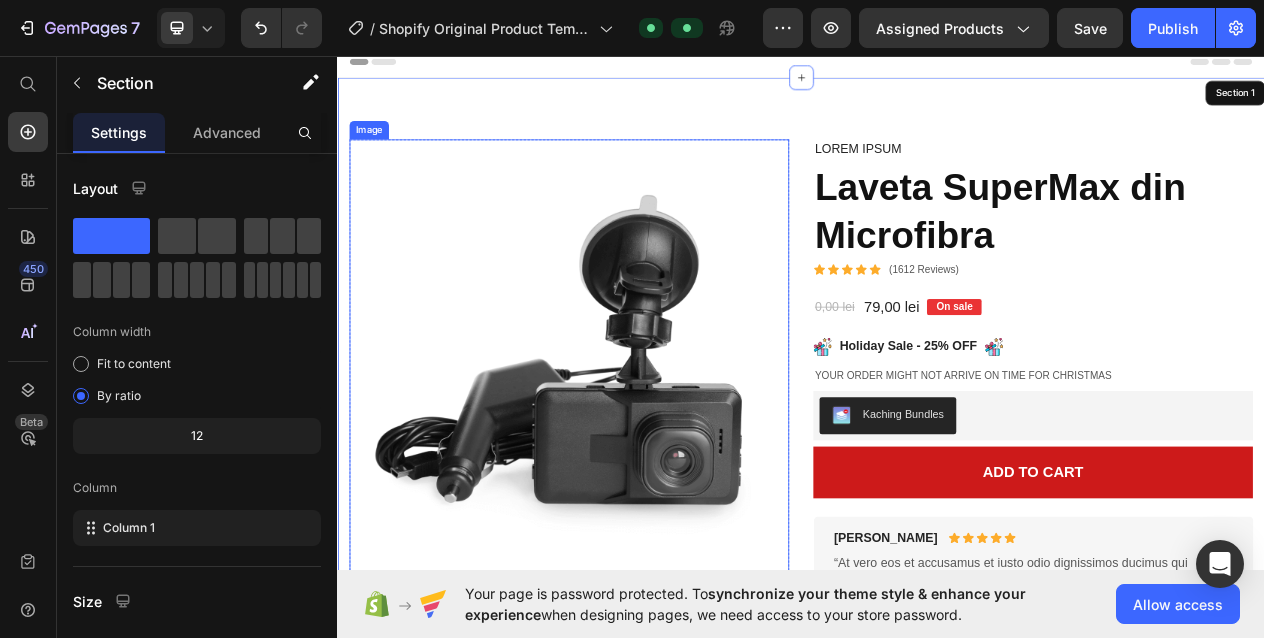 scroll, scrollTop: 3, scrollLeft: 0, axis: vertical 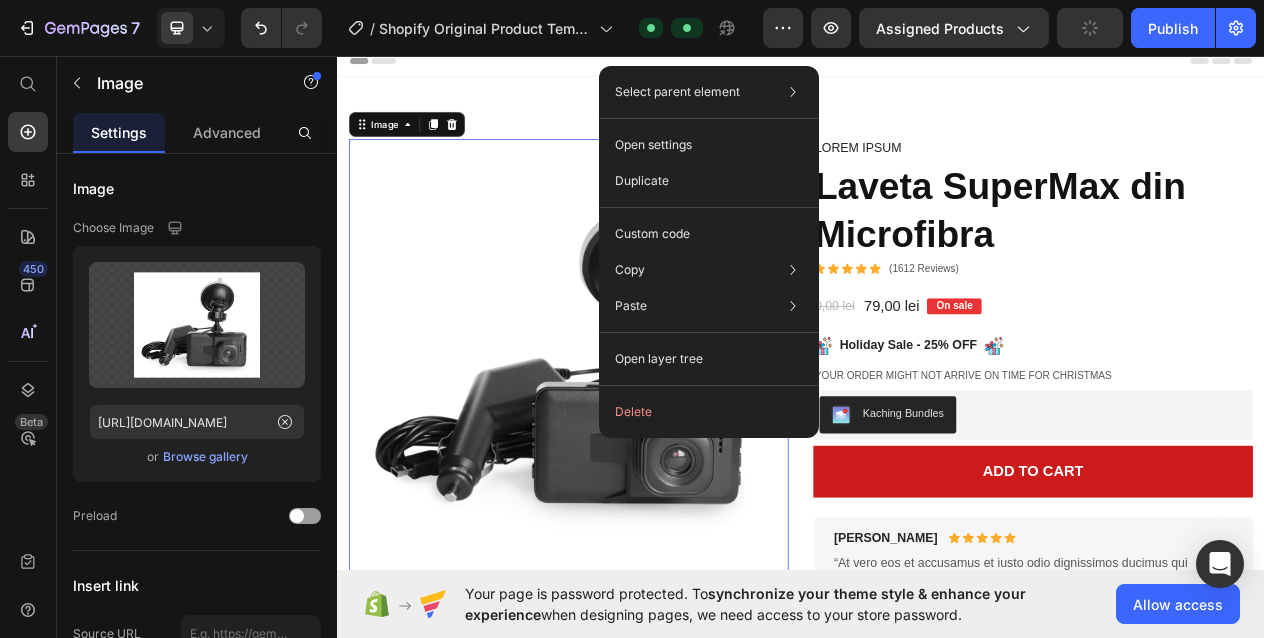 click at bounding box center [636, 450] 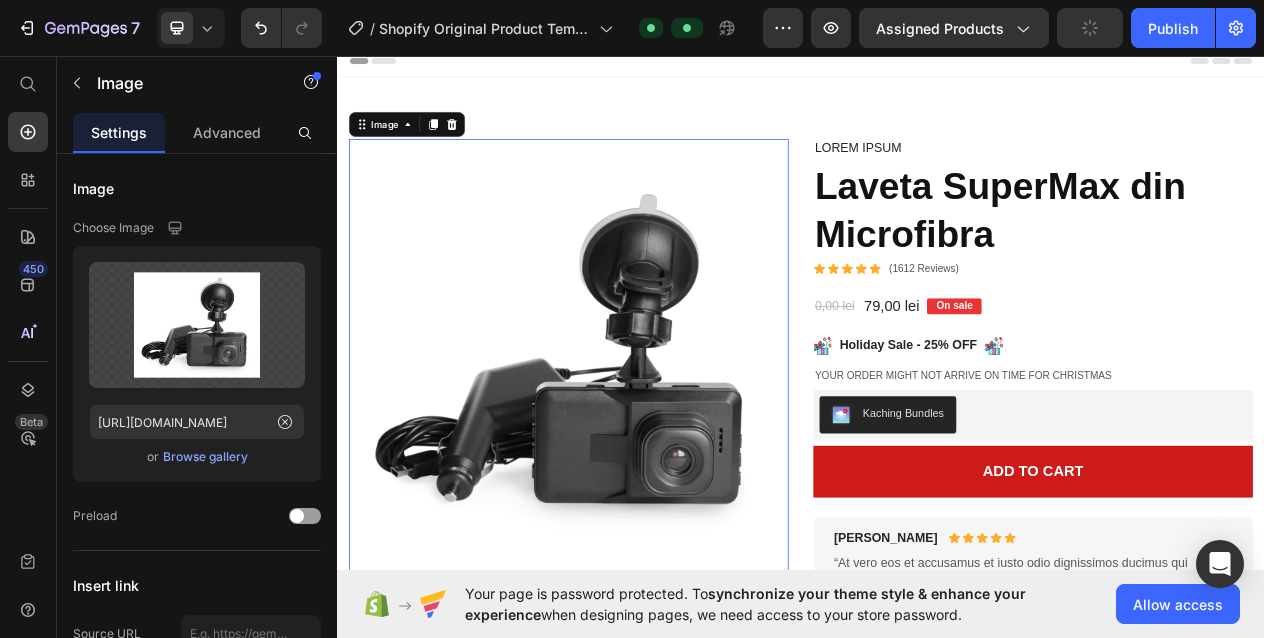 click at bounding box center [636, 450] 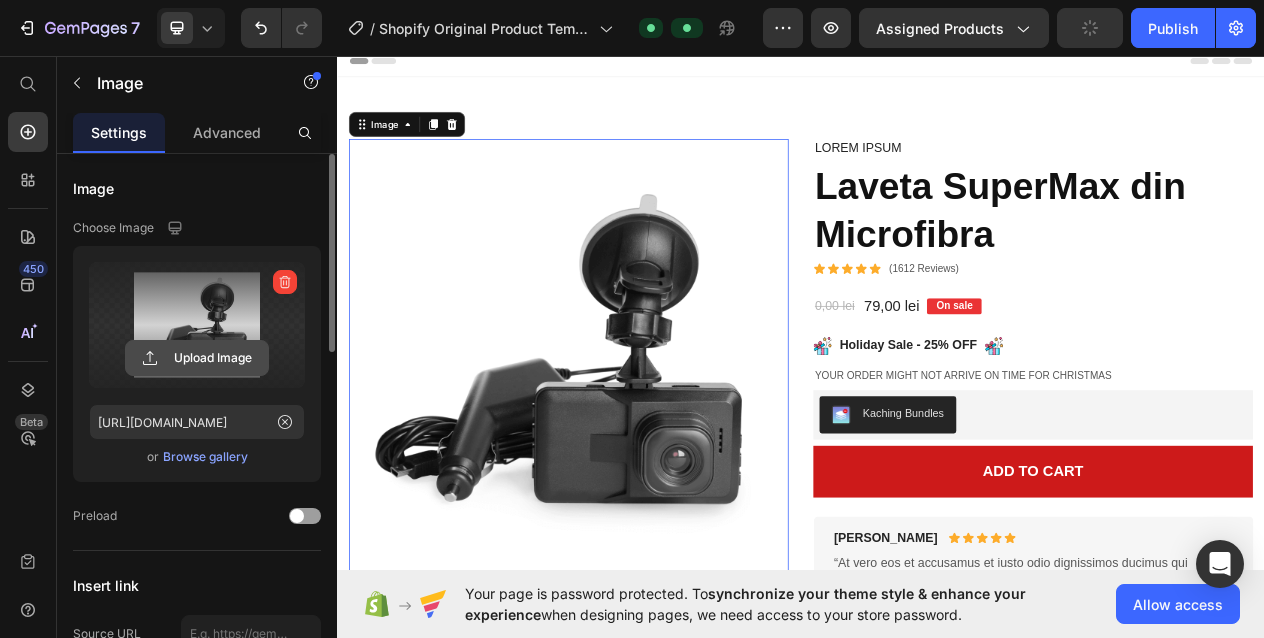 click 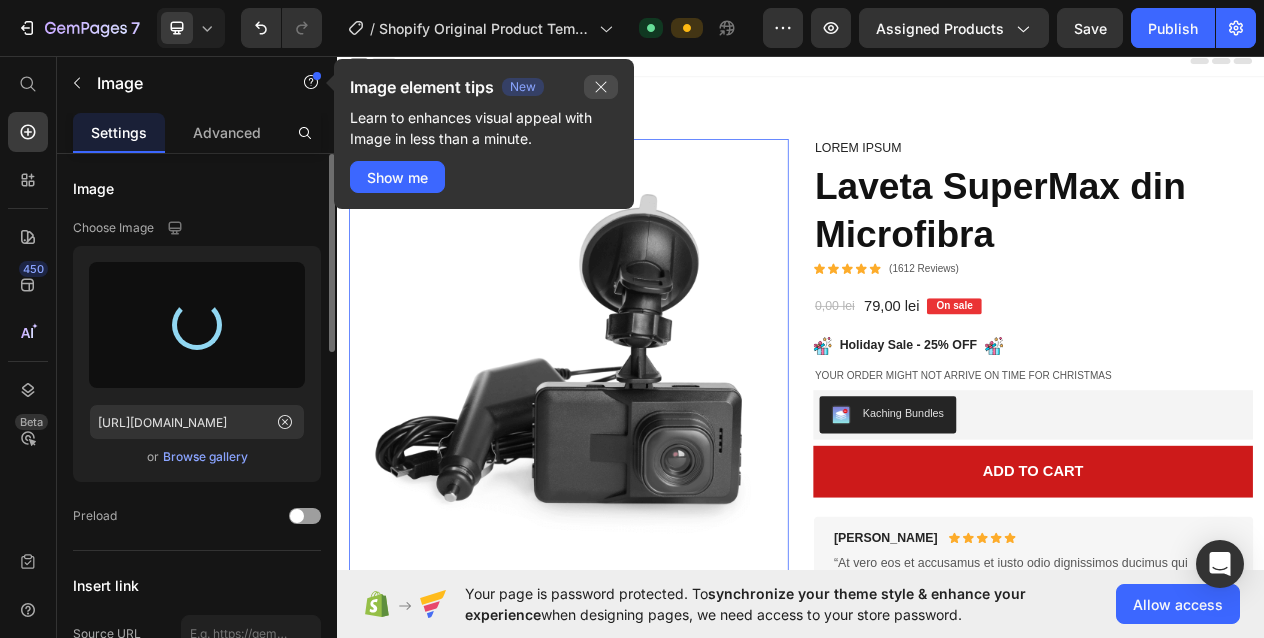click 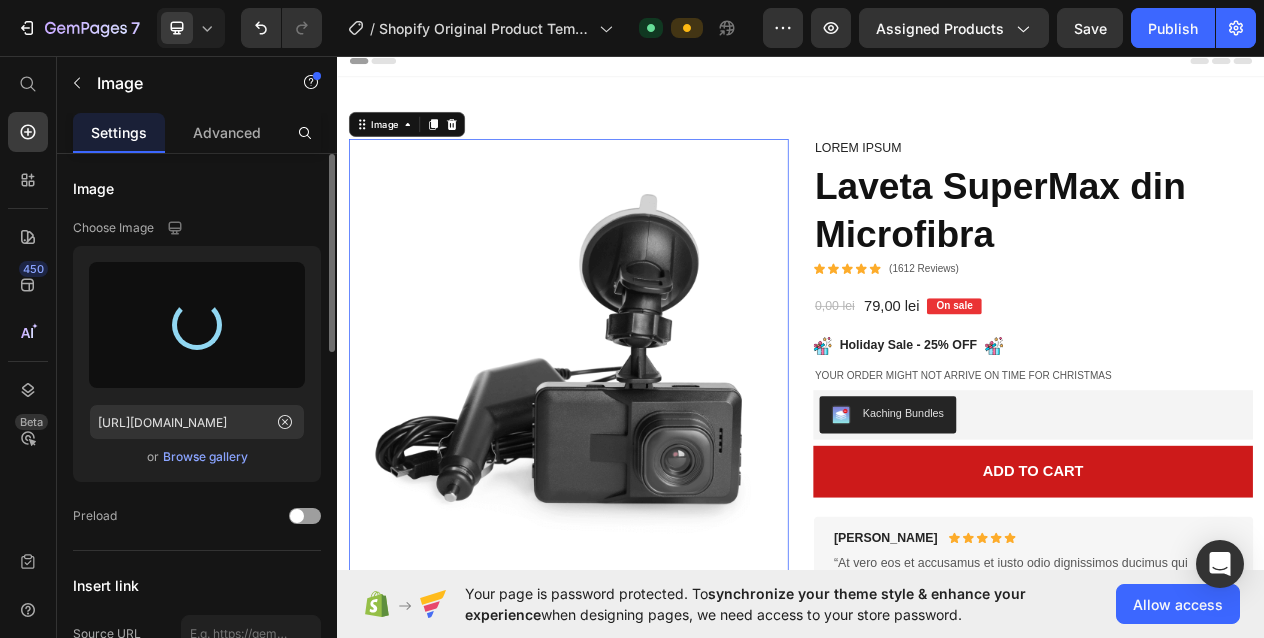type on "[URL][DOMAIN_NAME]" 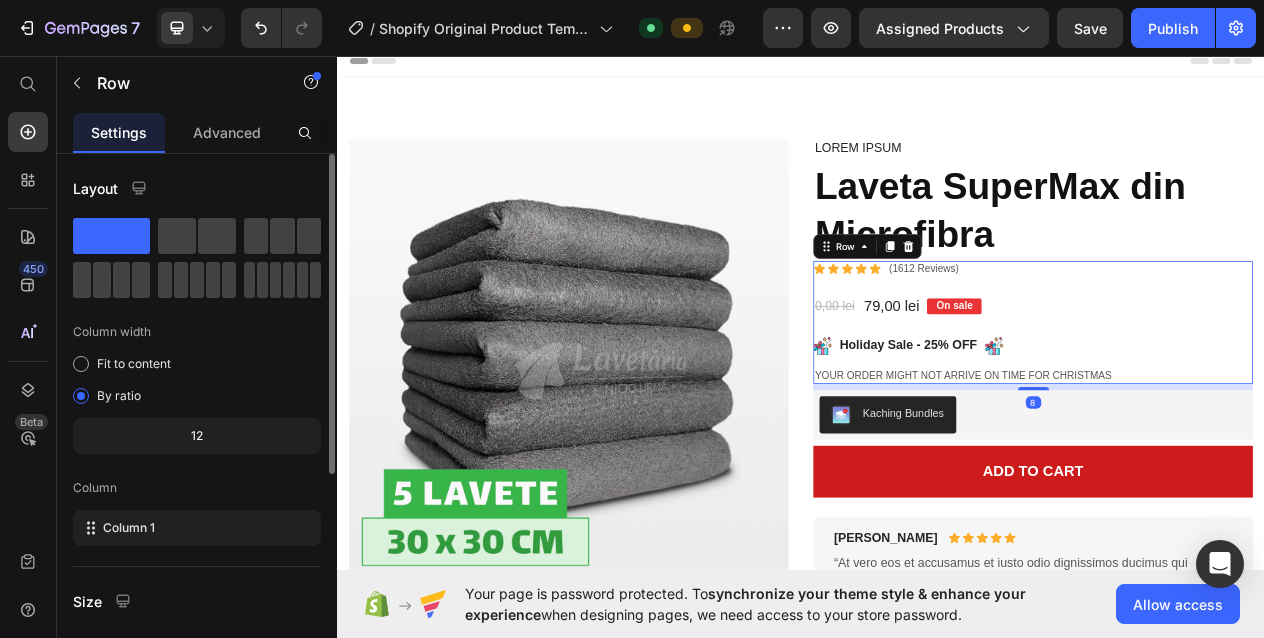 click on "Icon Icon Icon Icon Icon Icon List (1612 Reviews) Text Block Row 0,00 lei Product Price 79,00 lei Product Price On sale Text Block Row Image Holiday Sale - 25% OFF Text Block Image Row Your order might not arrive on time for Christmas Text Block" at bounding box center [1237, 403] 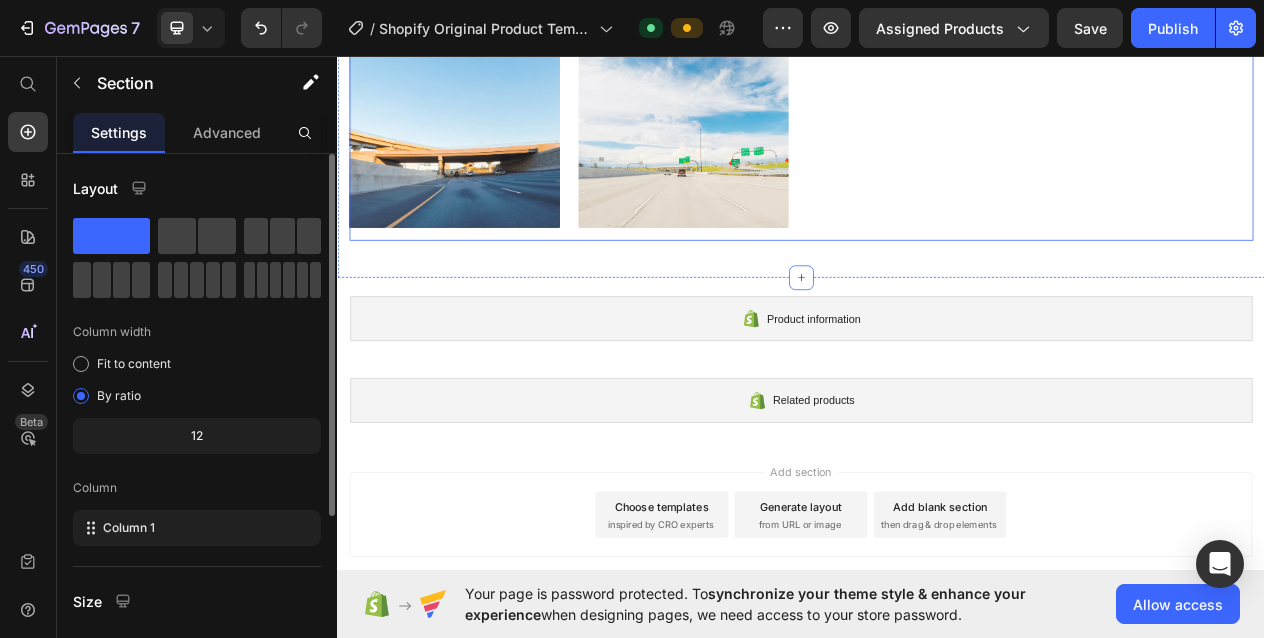 scroll, scrollTop: 2233, scrollLeft: 0, axis: vertical 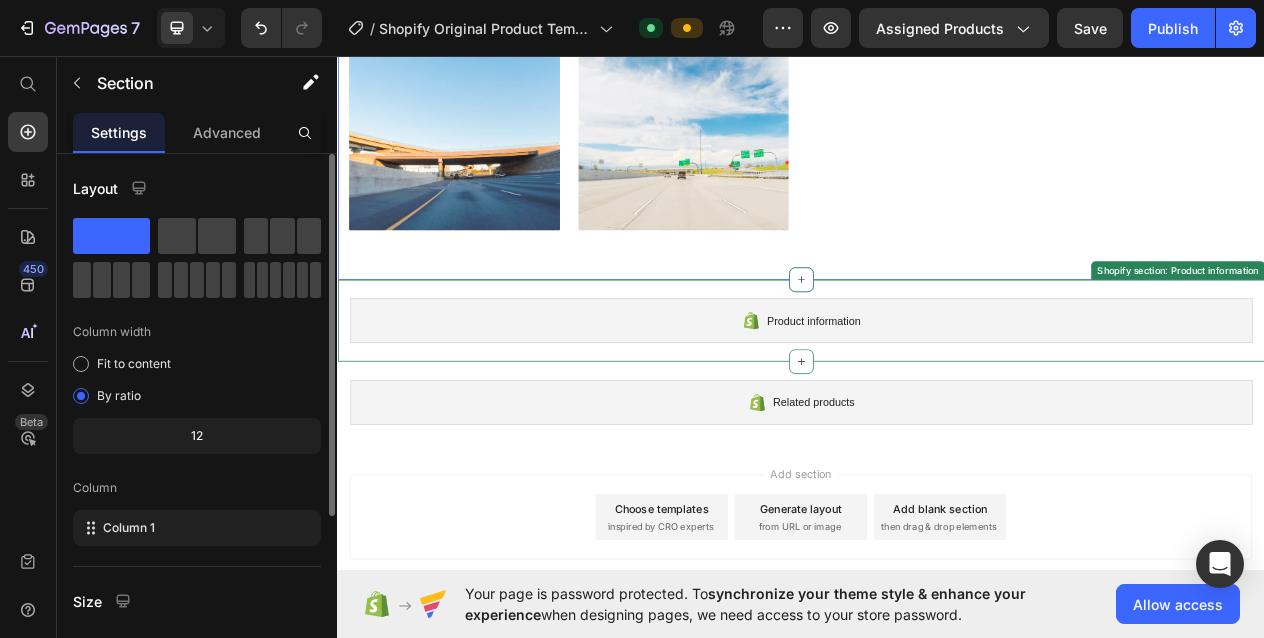 click on "Product information" at bounding box center [937, 401] 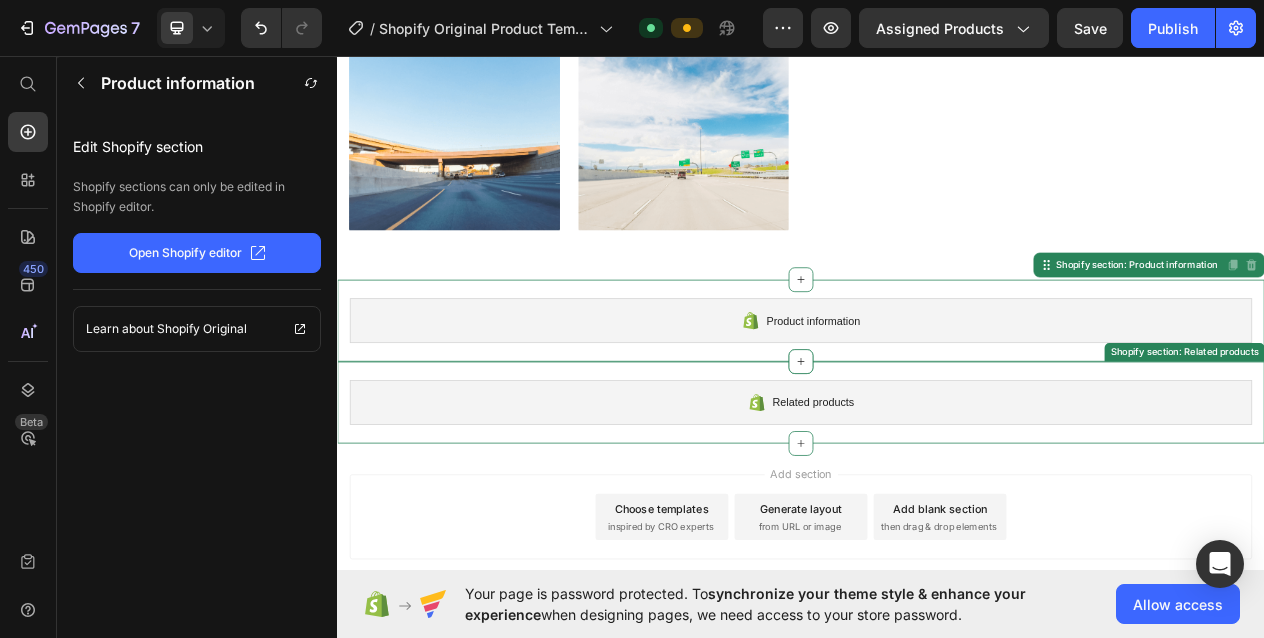 click on "Related products" at bounding box center [953, 507] 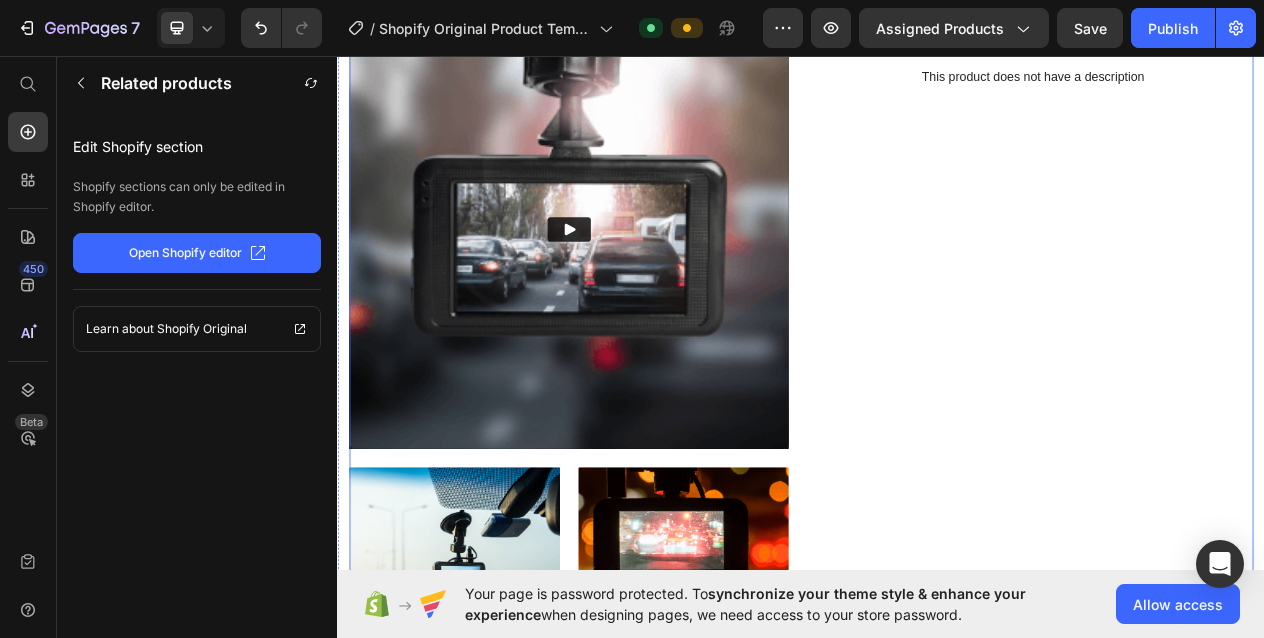 scroll, scrollTop: 705, scrollLeft: 0, axis: vertical 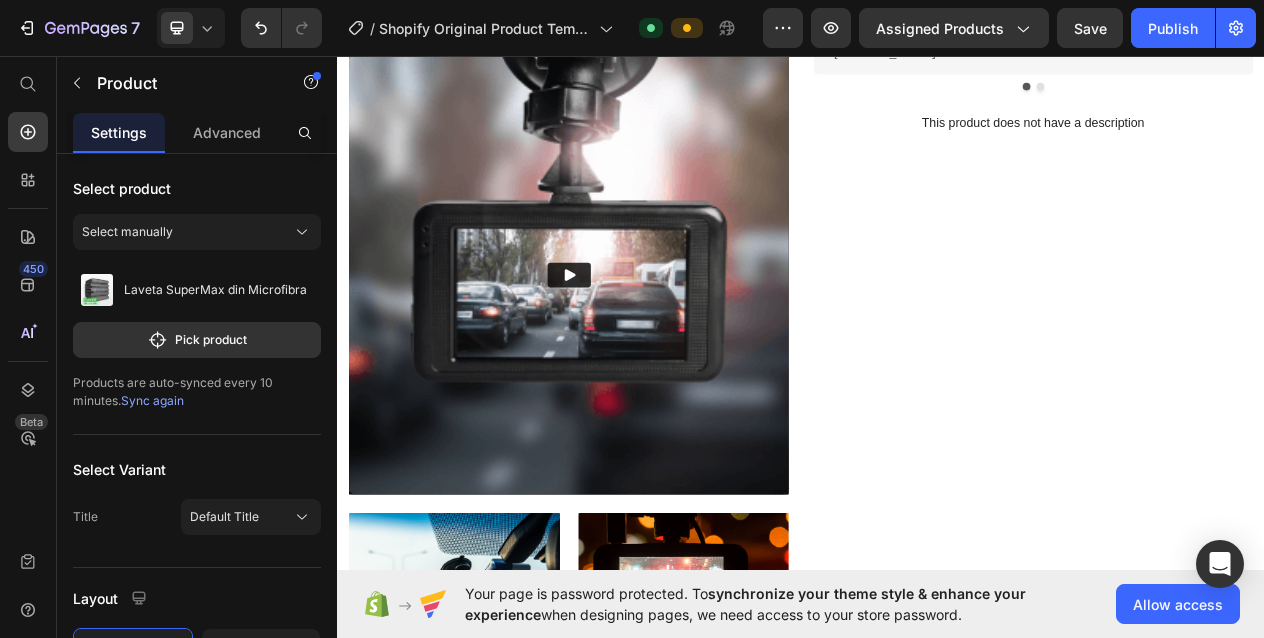 click on "Lorem ipsum Text Block [PERSON_NAME] SuperMax din Microfibra Product Title Icon Icon Icon Icon Icon Icon List (1612 Reviews) Text Block Row 0,00 lei Product Price 79,00 lei Product Price On sale Text Block Row Image Holiday Sale - 25% OFF Text Block Image Row Your order might not arrive on time for Christmas Text Block Row Kaching Bundles Kaching Bundles Add to cart Add to Cart [PERSON_NAME] Text Block Icon Icon Icon Icon Icon Icon List Row “At vero eos et accusamus et iusto odio dignissimos ducimus qui blanditiis praesentium voluptatum deleniti atque corrupti quos [PERSON_NAME]“ Text Block Row [PERSON_NAME] Text Block Icon Icon Icon Icon Icon Icon List Row Lorem ipsum dolor sit amet, consectetur adipiscing elit, sed do eiusmod tempor incididunt ut labore et dolore magna aliqua. Text Block Row Carousel This product does not have a description Product Description Row" at bounding box center [1237, 646] 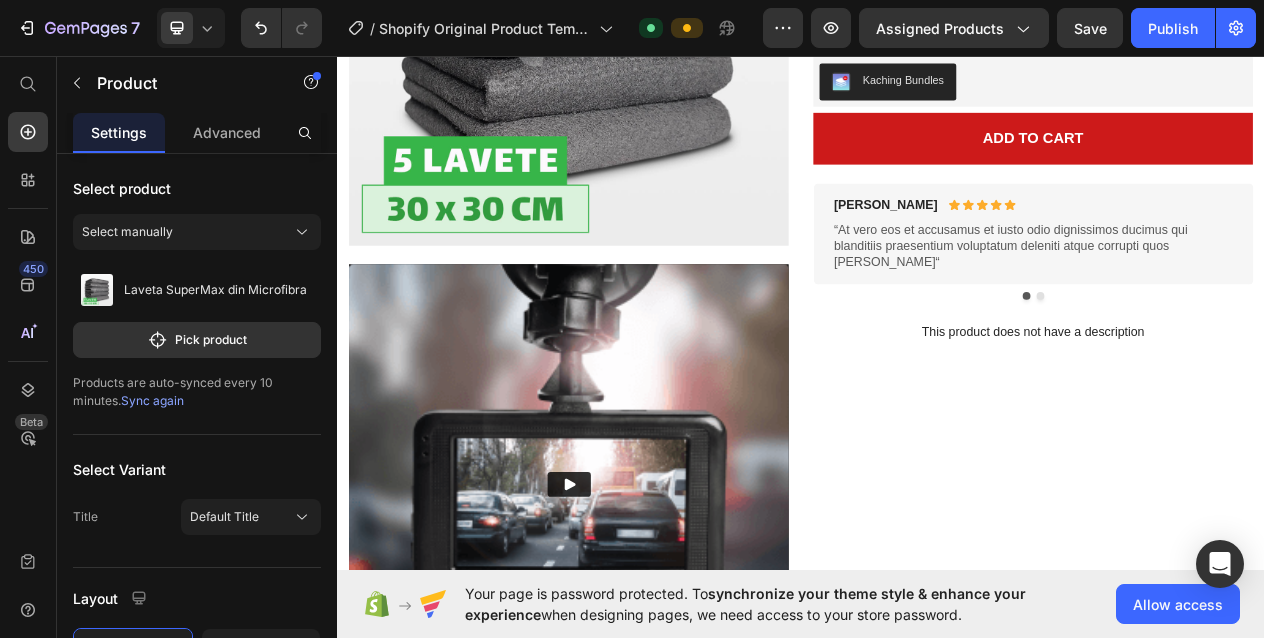 scroll, scrollTop: 290, scrollLeft: 0, axis: vertical 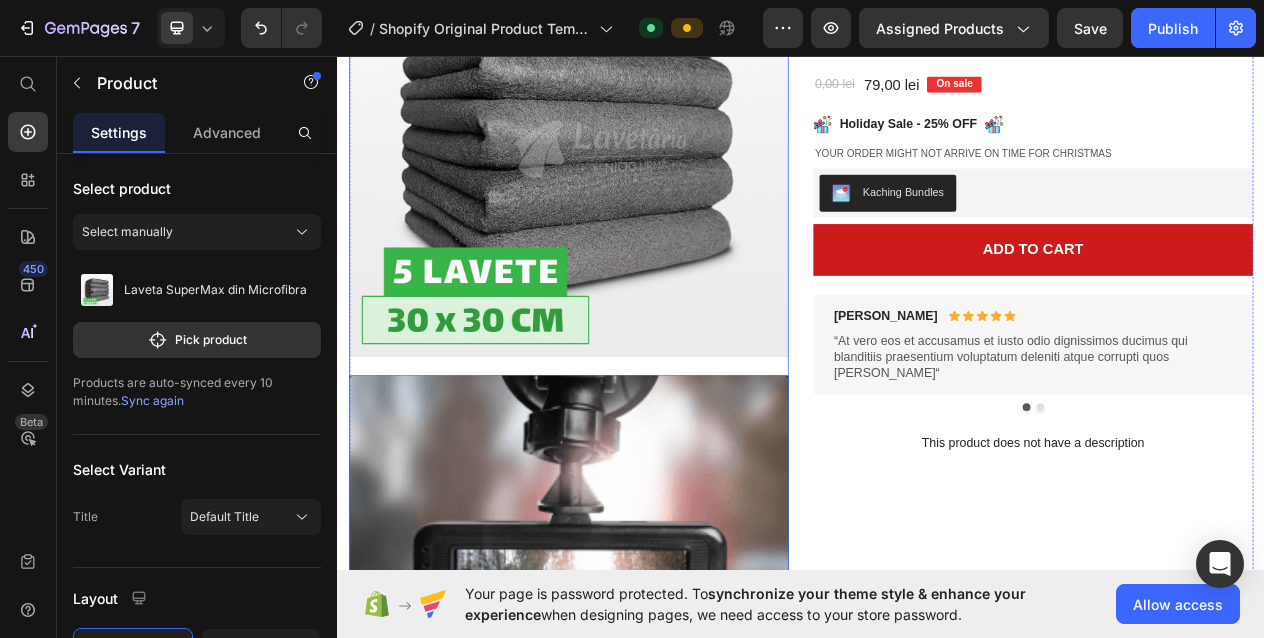 click on "Image Video Image Image Row Image Image Row Image Image Row Image Image Row" at bounding box center (636, 1053) 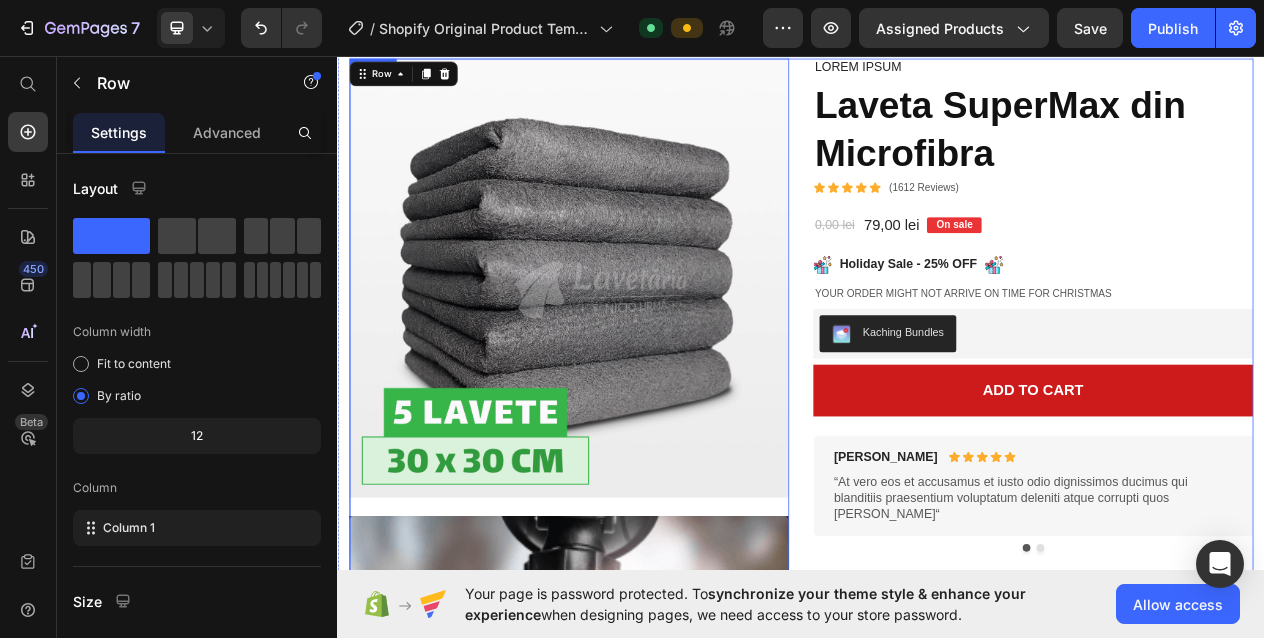scroll, scrollTop: 0, scrollLeft: 0, axis: both 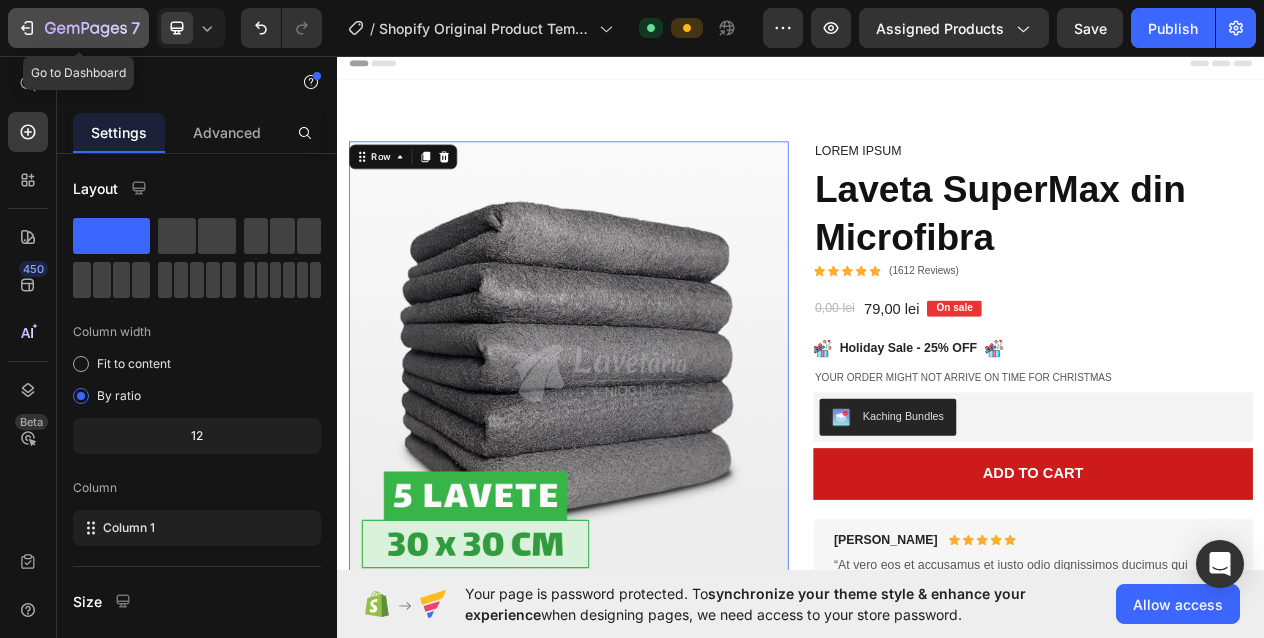 click on "7" 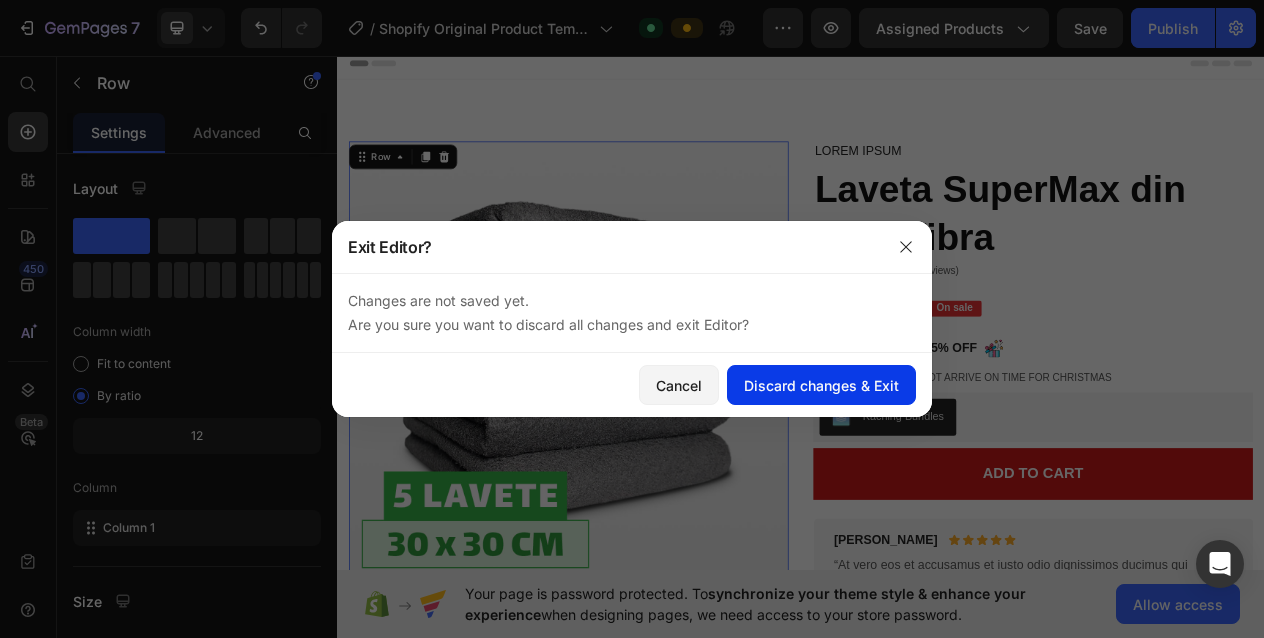 click on "Discard changes & Exit" at bounding box center [821, 385] 